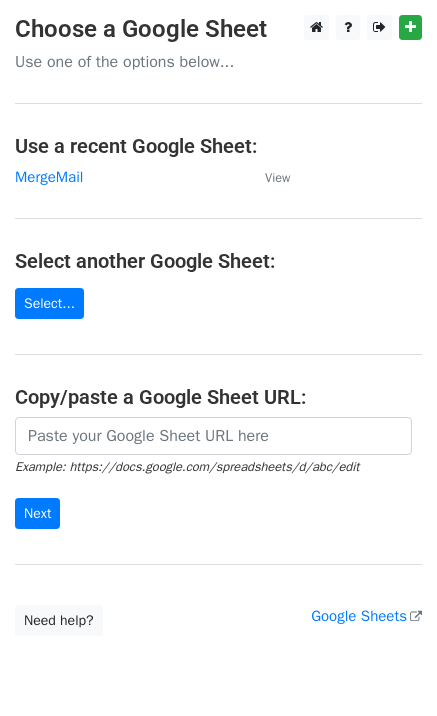 scroll, scrollTop: 0, scrollLeft: 0, axis: both 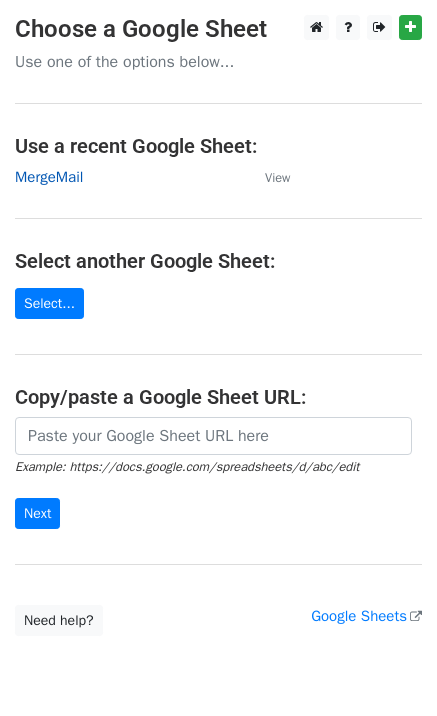 click on "MergeMail" at bounding box center (49, 177) 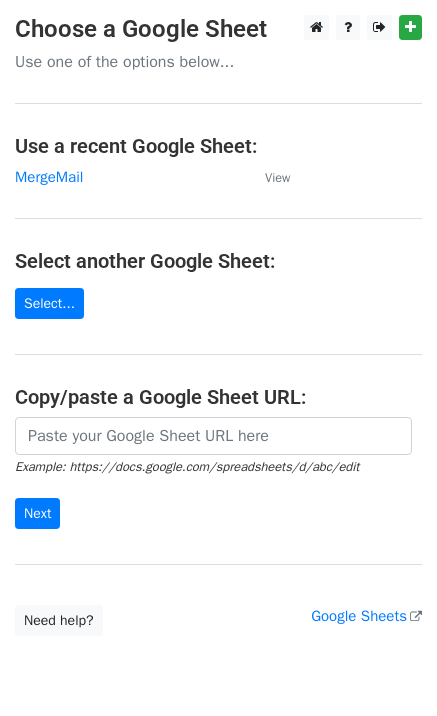 scroll, scrollTop: 0, scrollLeft: 0, axis: both 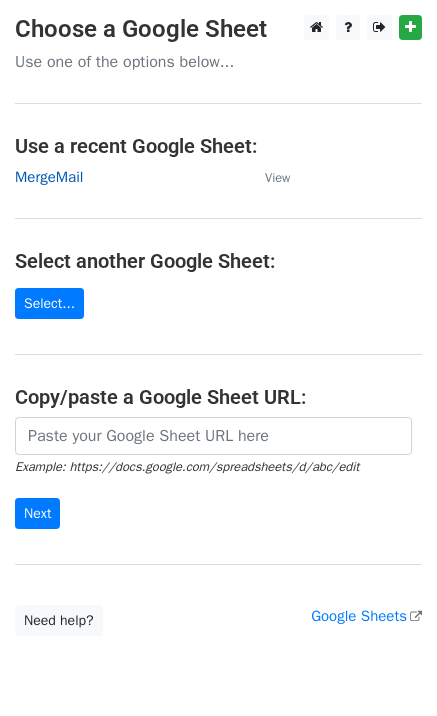 click on "MergeMail" at bounding box center [49, 177] 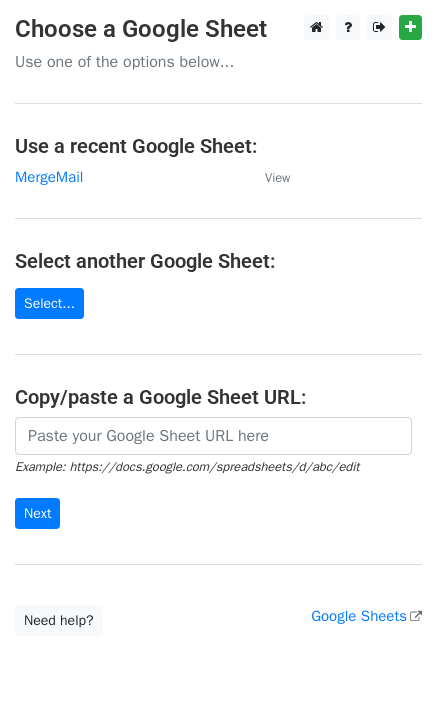 scroll, scrollTop: 0, scrollLeft: 0, axis: both 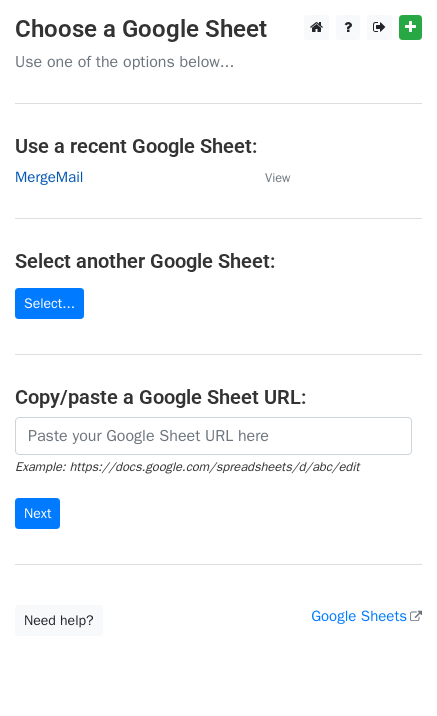 click on "MergeMail" at bounding box center (49, 177) 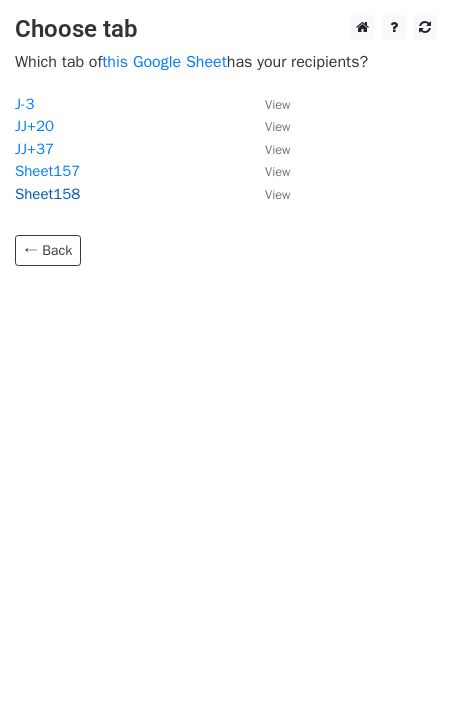 scroll, scrollTop: 0, scrollLeft: 0, axis: both 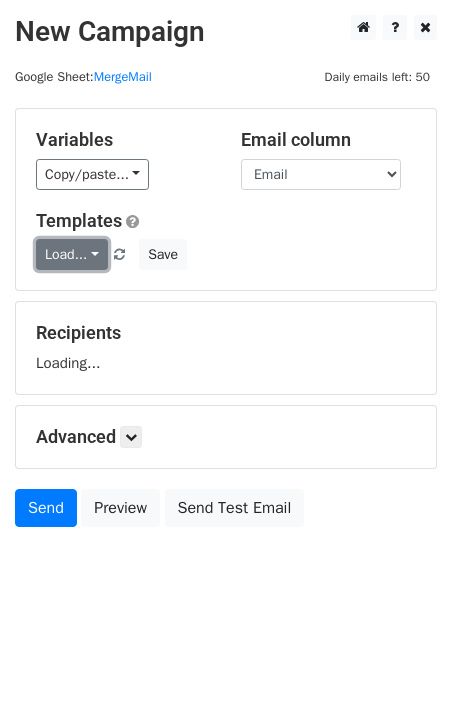 click on "Load..." at bounding box center [72, 254] 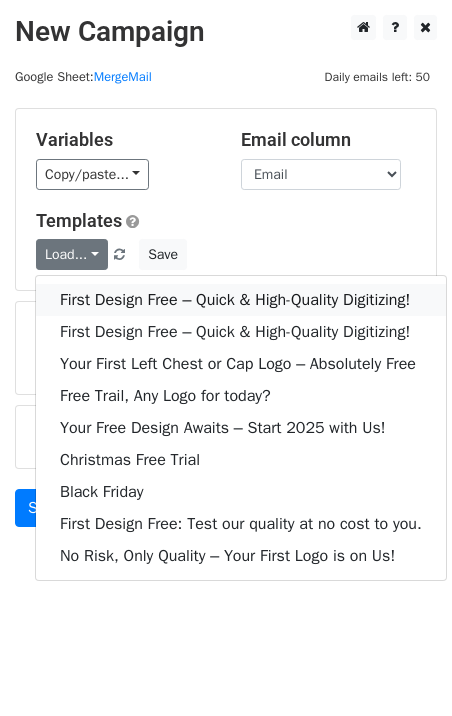 click on "First Design Free – Quick & High-Quality Digitizing!" at bounding box center [241, 300] 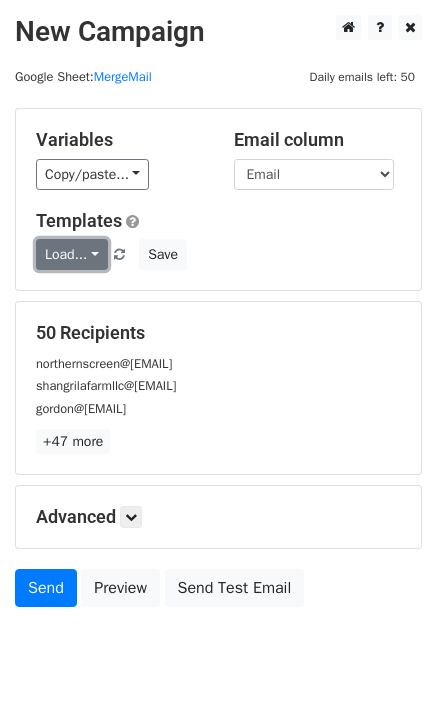 click on "Load..." at bounding box center (72, 254) 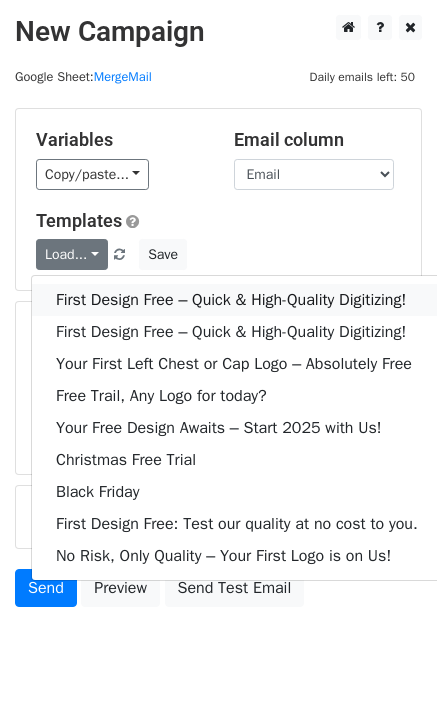 click on "First Design Free – Quick & High-Quality Digitizing!" at bounding box center [237, 300] 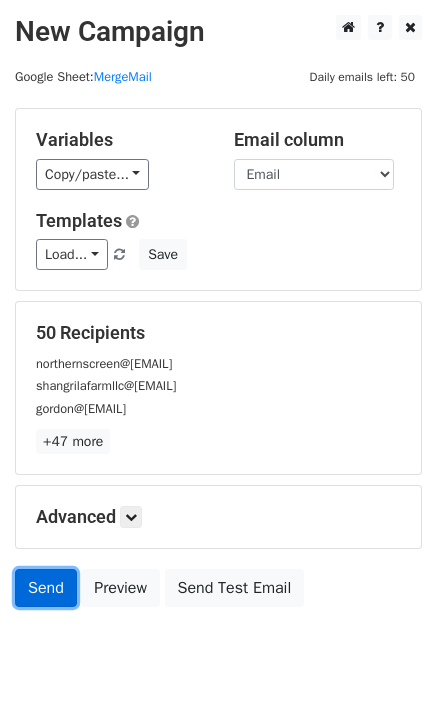 click on "Send" at bounding box center [46, 588] 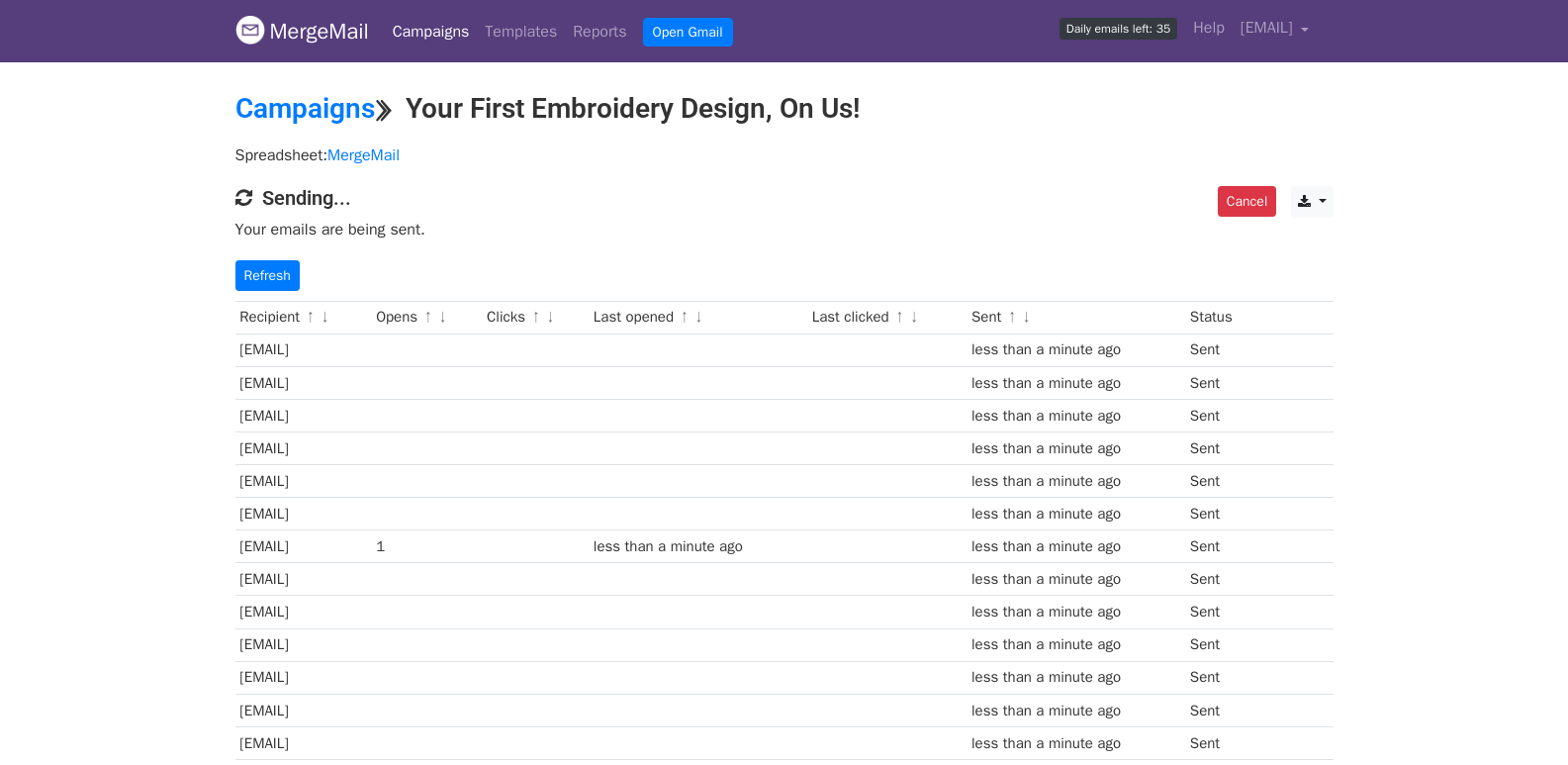 scroll, scrollTop: 0, scrollLeft: 0, axis: both 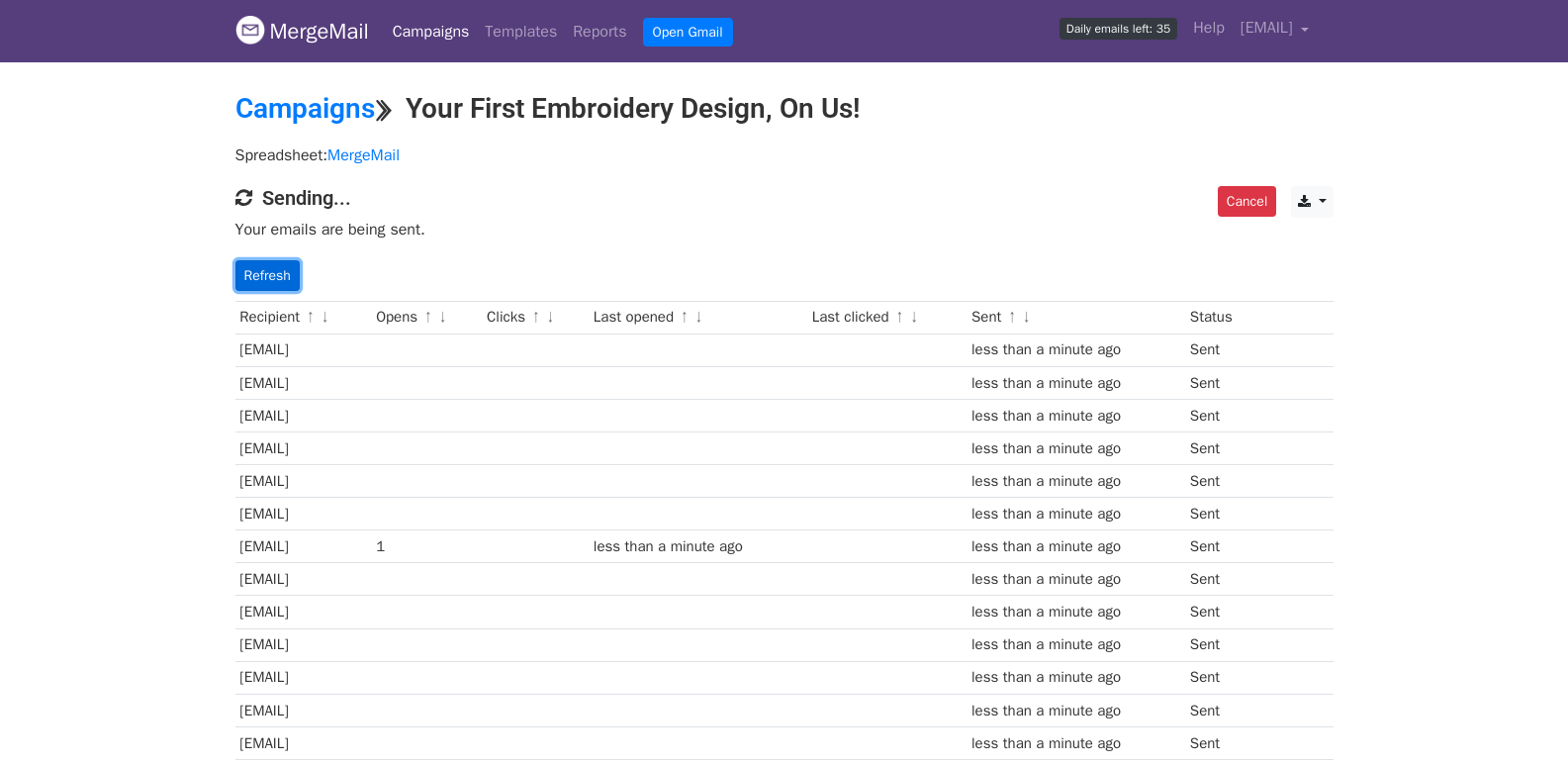 click on "Refresh" at bounding box center (267, 275) 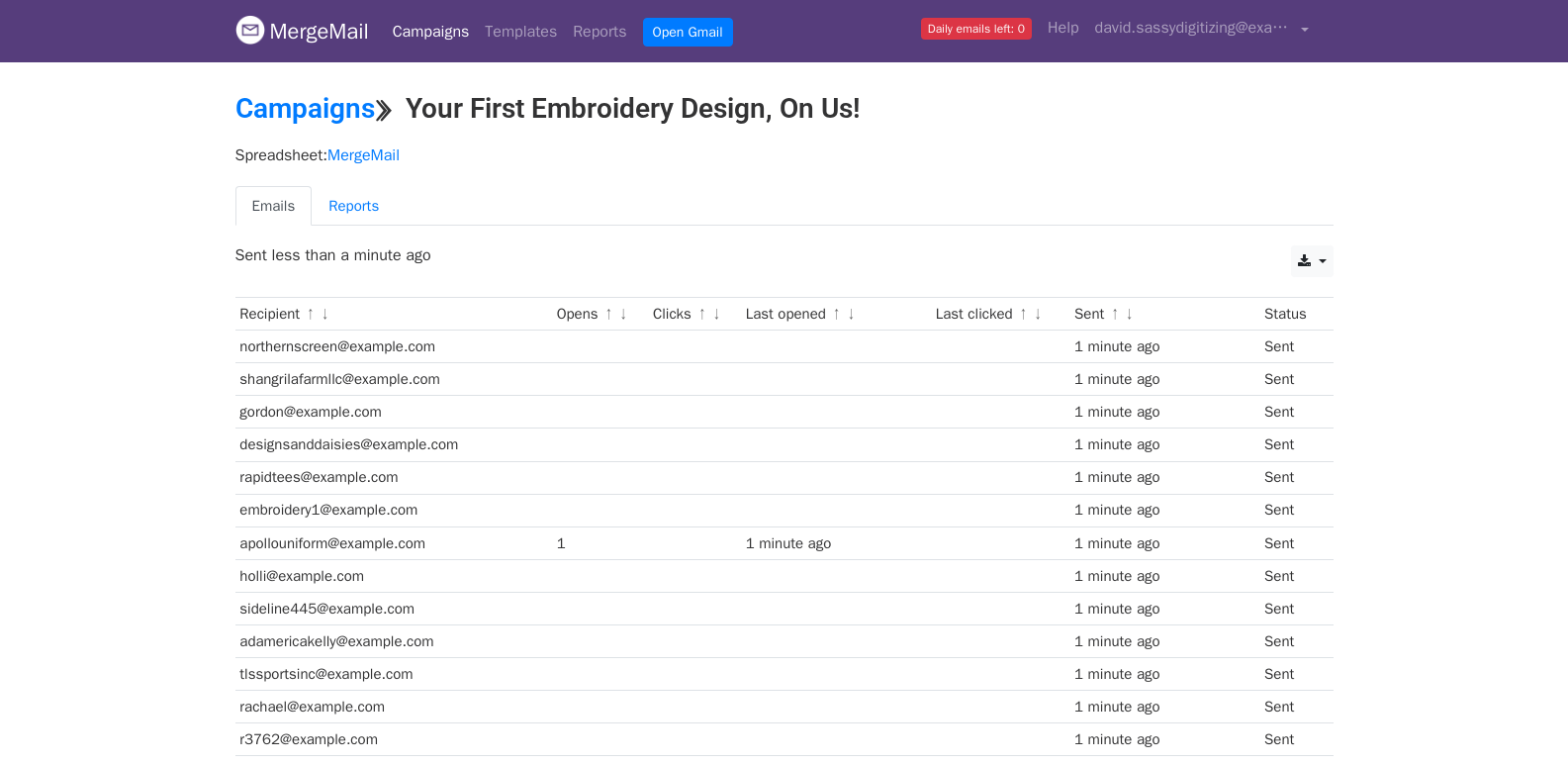 scroll, scrollTop: 0, scrollLeft: 0, axis: both 